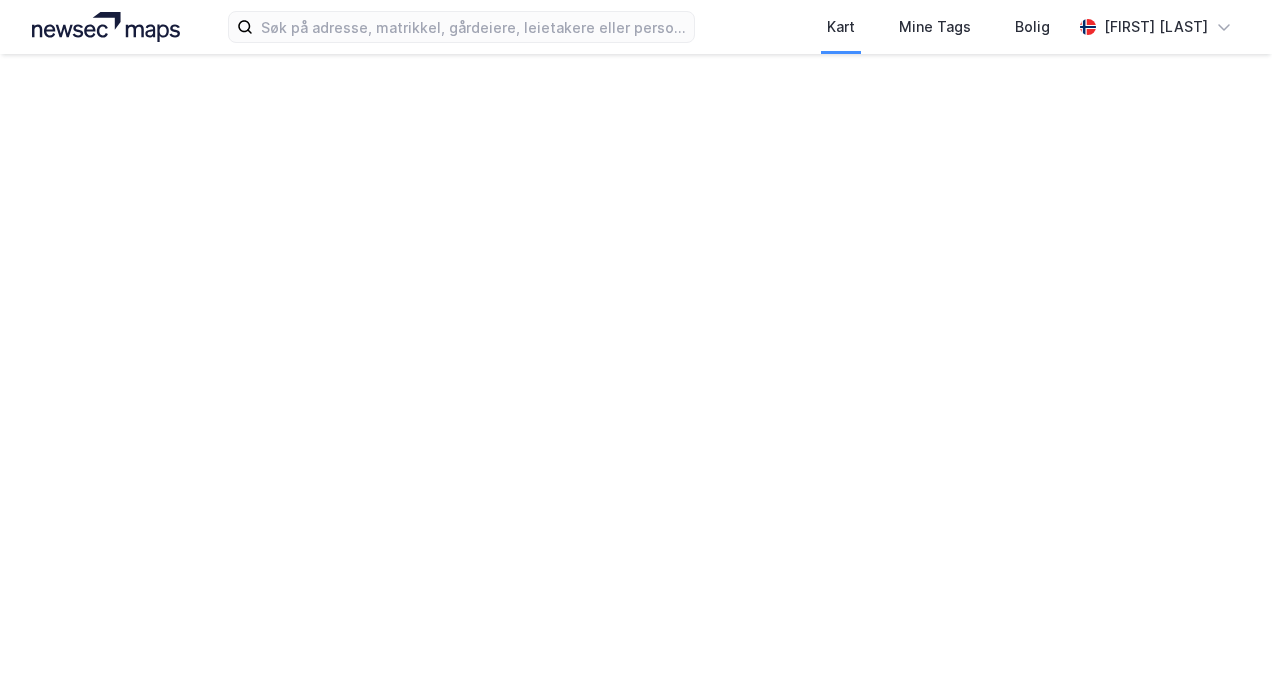 scroll, scrollTop: 0, scrollLeft: 0, axis: both 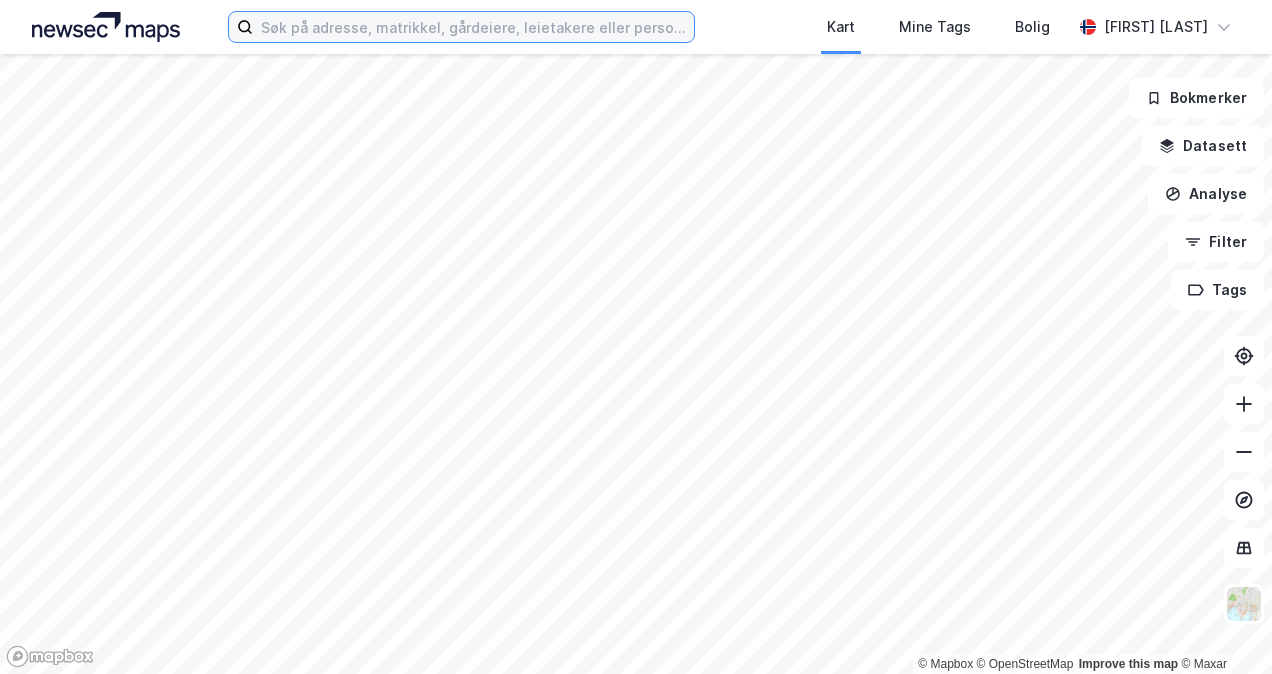 click at bounding box center [473, 27] 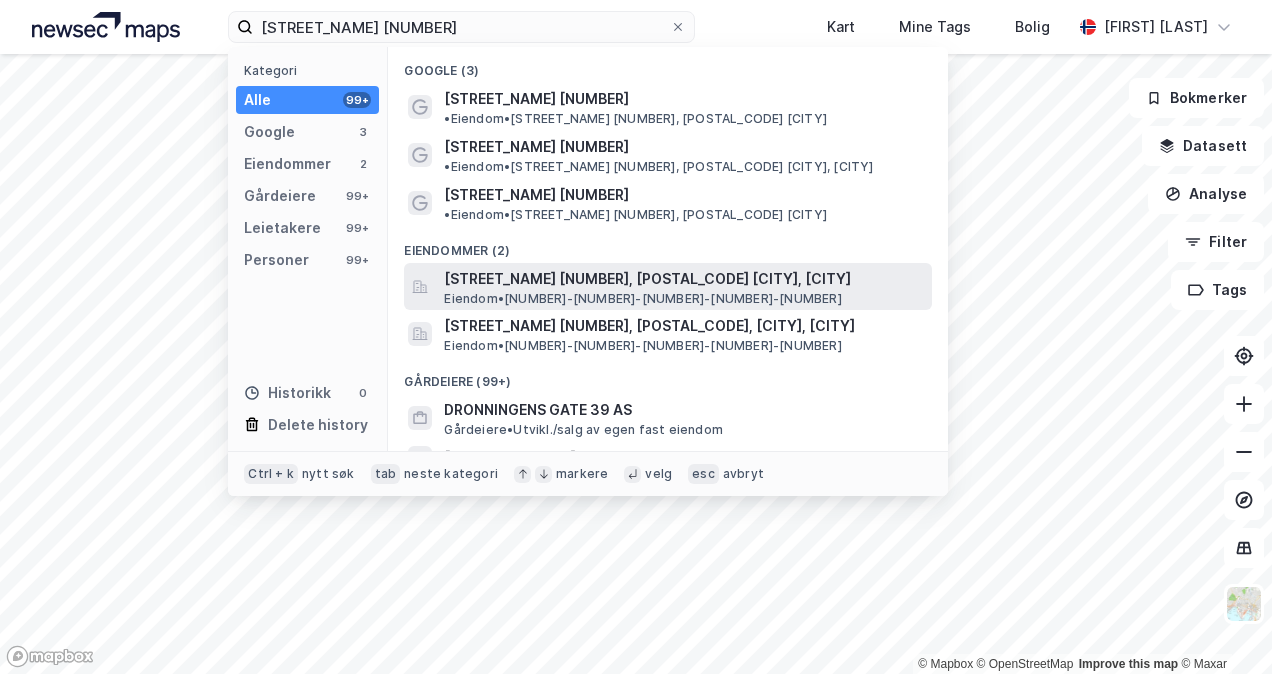 click on "[STREET_NAME] [NUMBER], [POSTAL_CODE] [CITY], [CITY]" at bounding box center (684, 279) 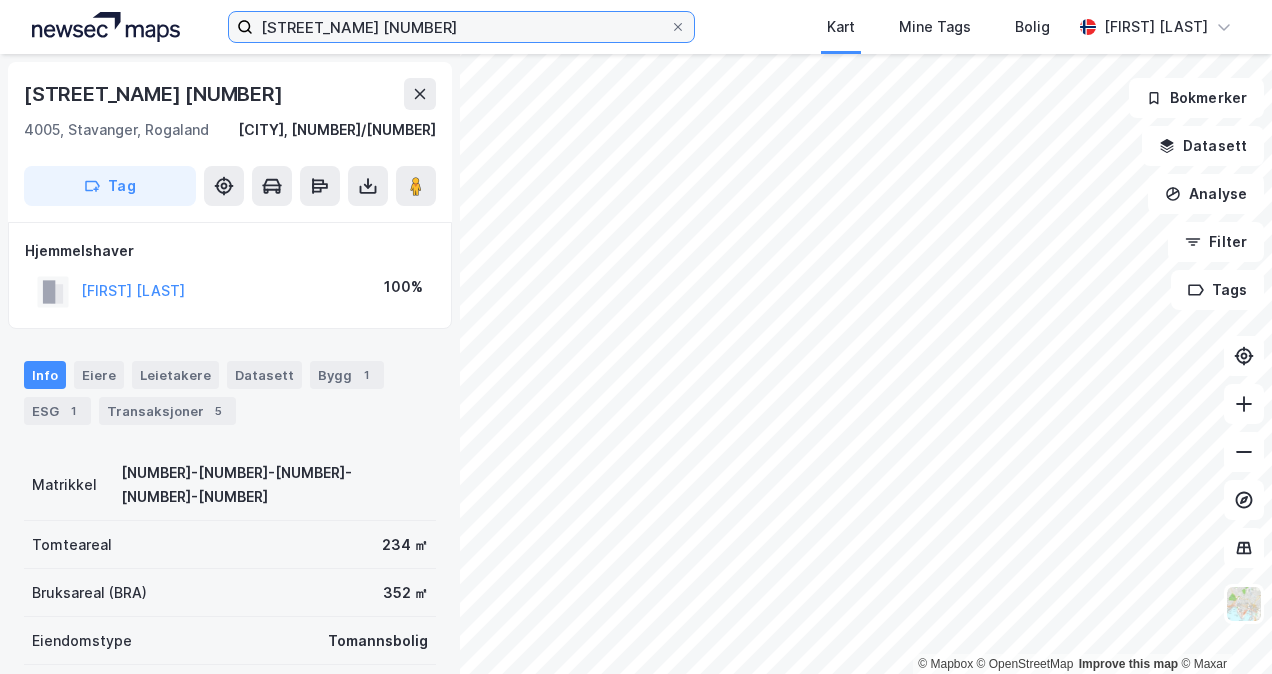 click on "[STREET_NAME] [NUMBER]" at bounding box center [461, 27] 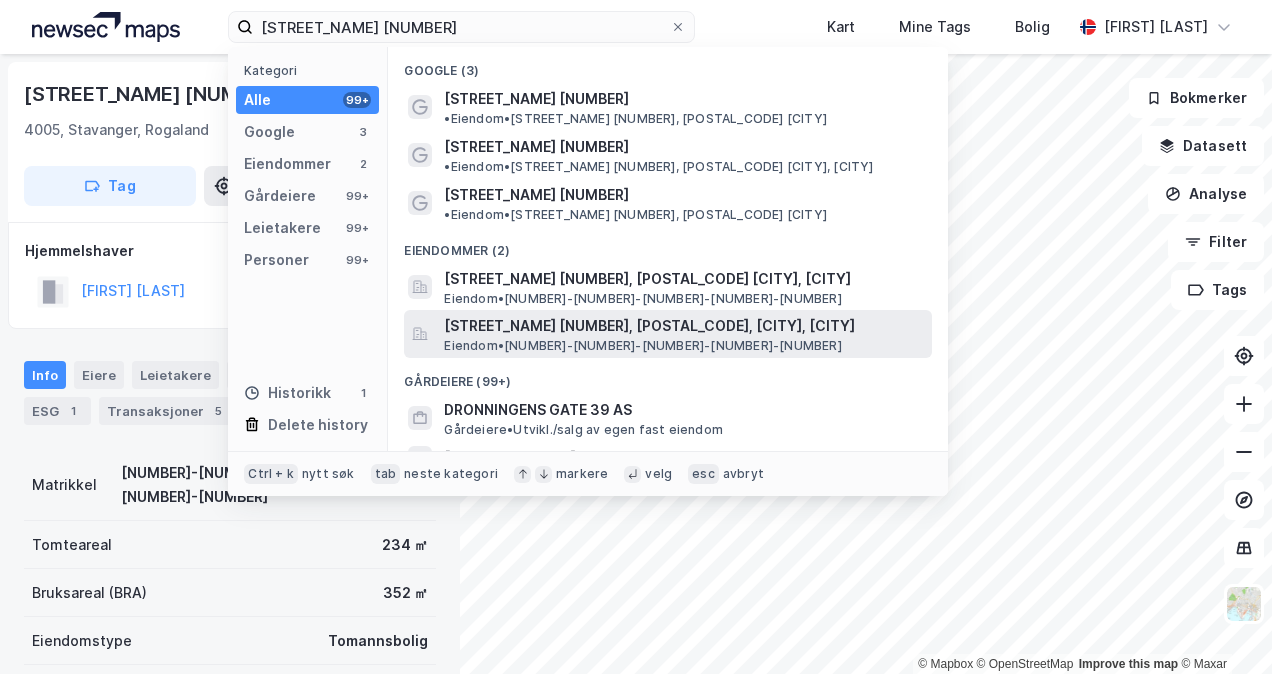 click on "[STREET_NAME] [NUMBER], [POSTAL_CODE], [CITY], [CITY]" at bounding box center [684, 326] 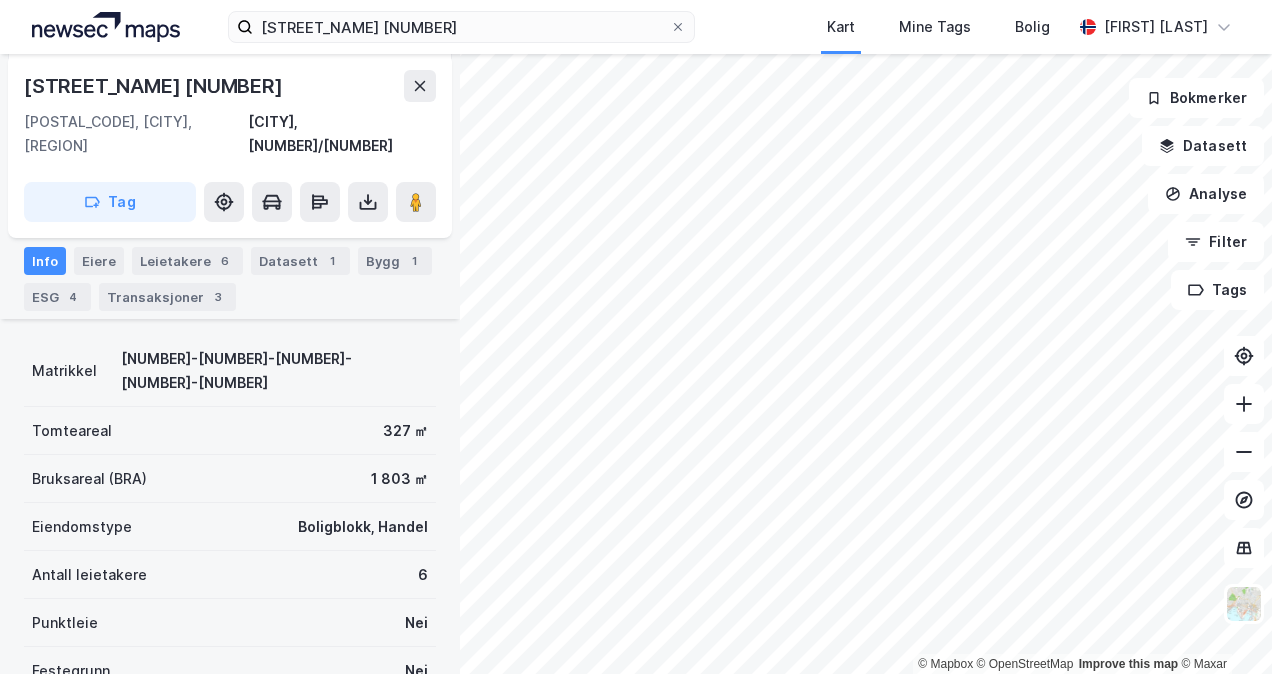 scroll, scrollTop: 0, scrollLeft: 0, axis: both 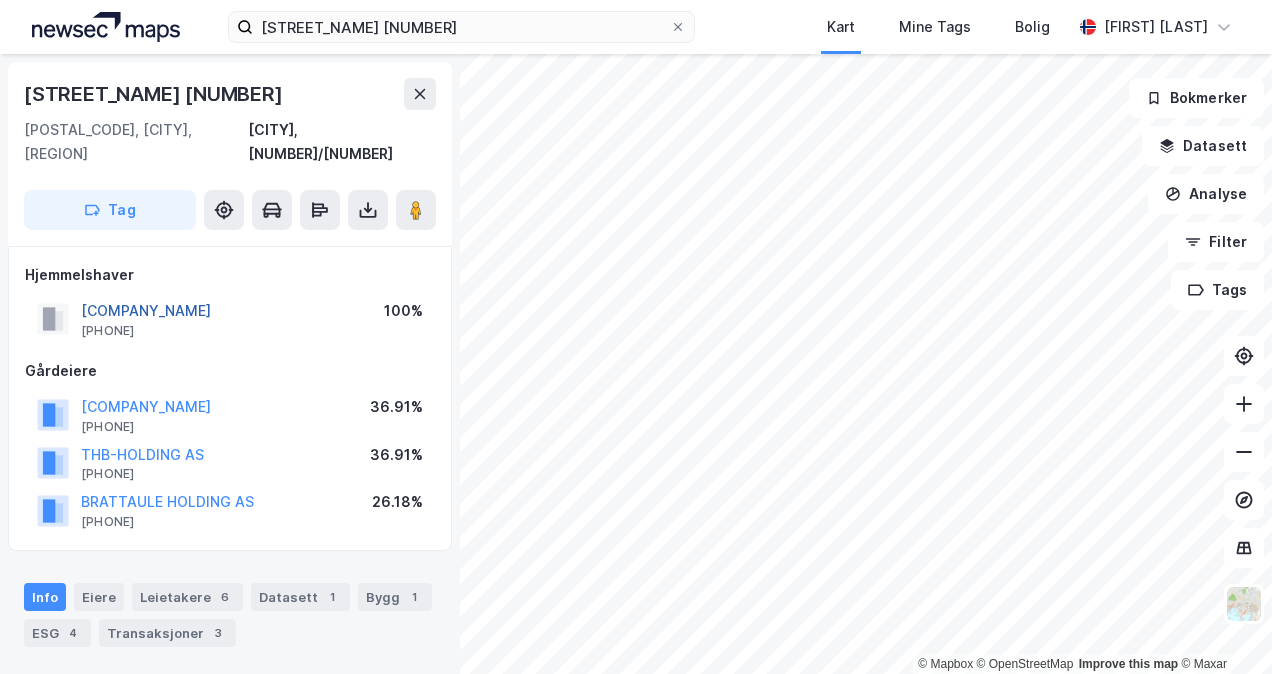 click on "[COMPANY_NAME]" at bounding box center [0, 0] 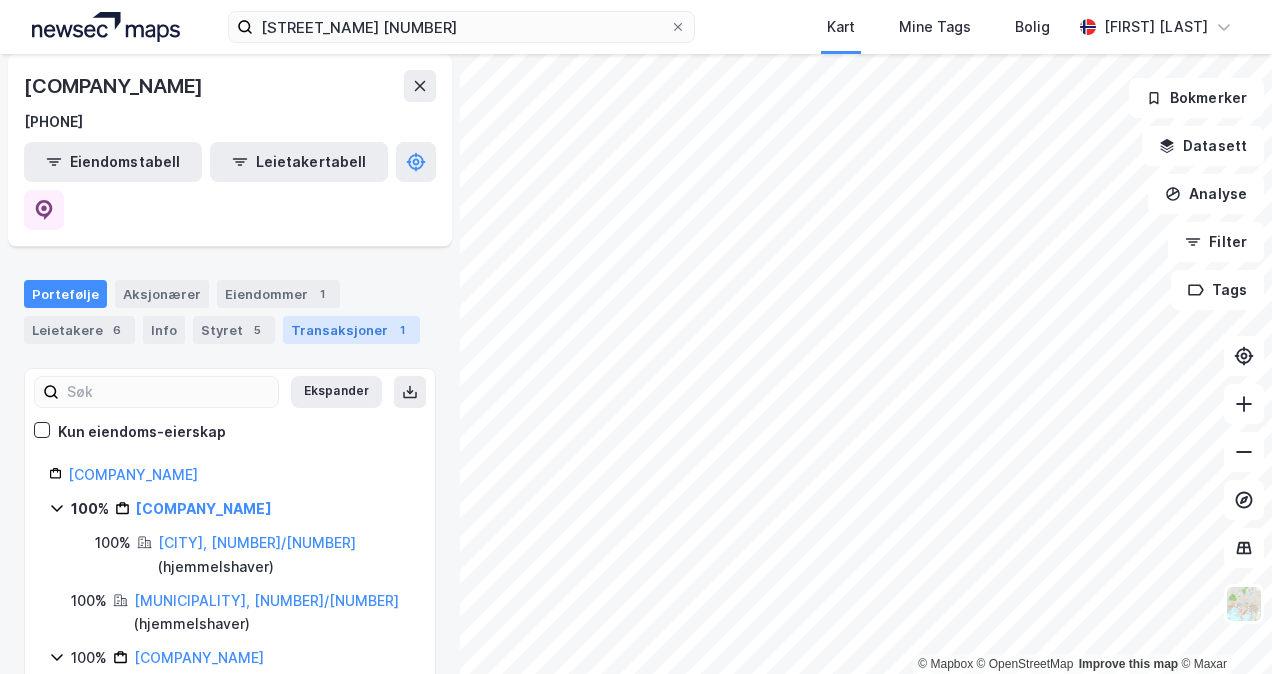 scroll, scrollTop: 175, scrollLeft: 0, axis: vertical 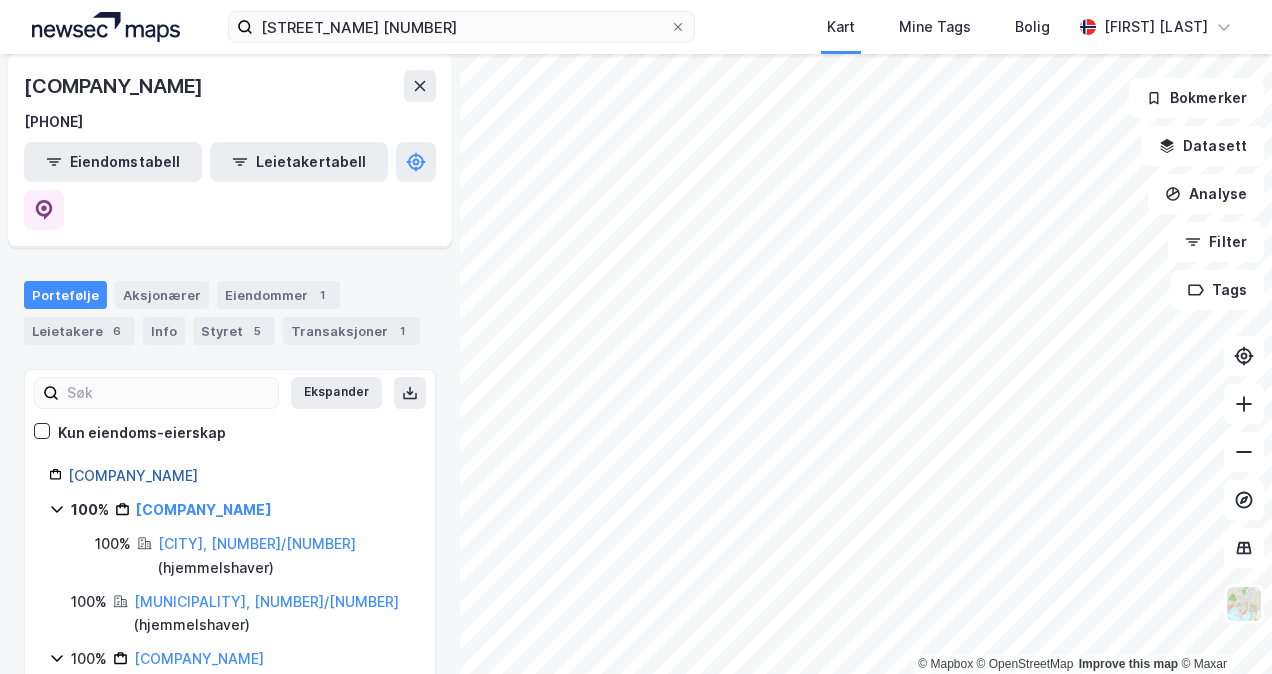 click on "[COMPANY_NAME]" at bounding box center [133, 475] 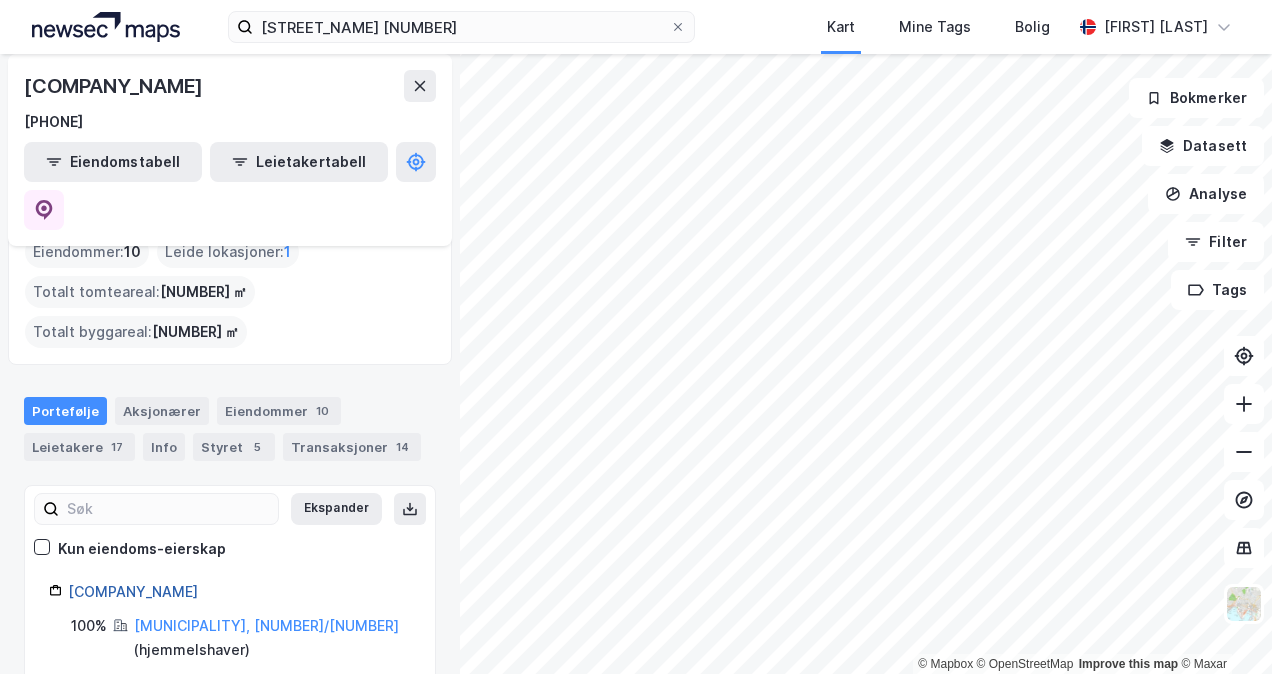 scroll, scrollTop: 142, scrollLeft: 0, axis: vertical 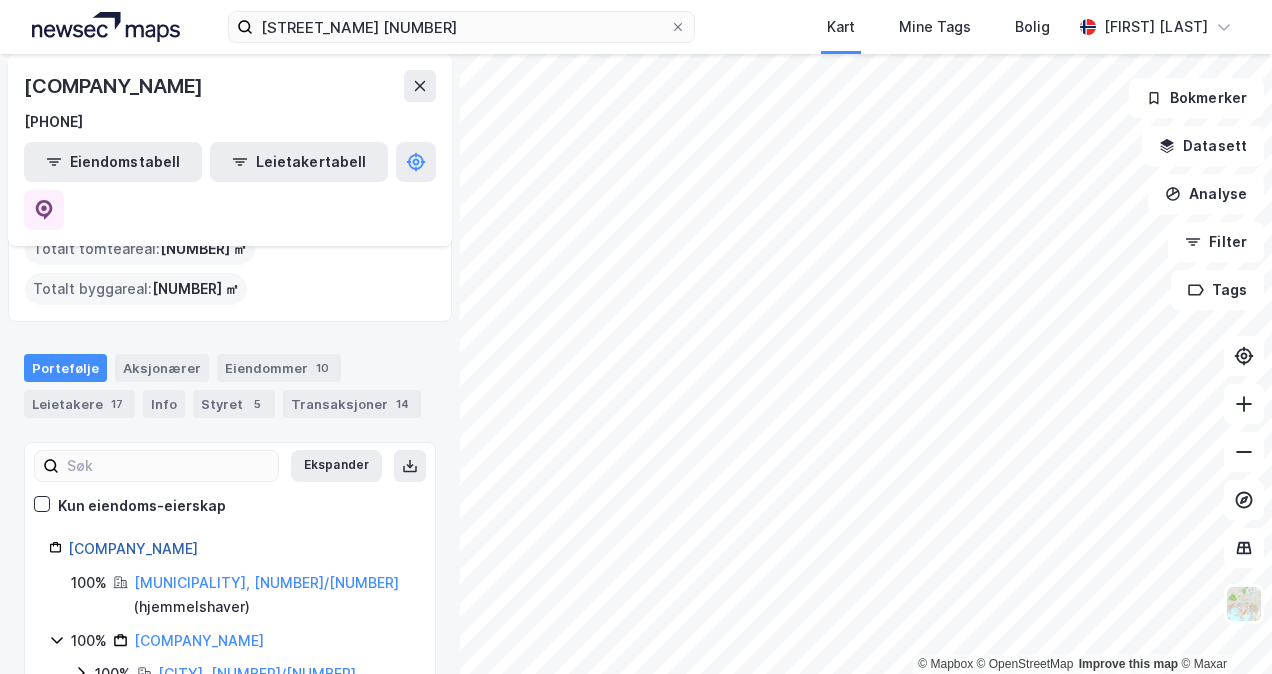 drag, startPoint x: 238, startPoint y: 464, endPoint x: 70, endPoint y: 464, distance: 168 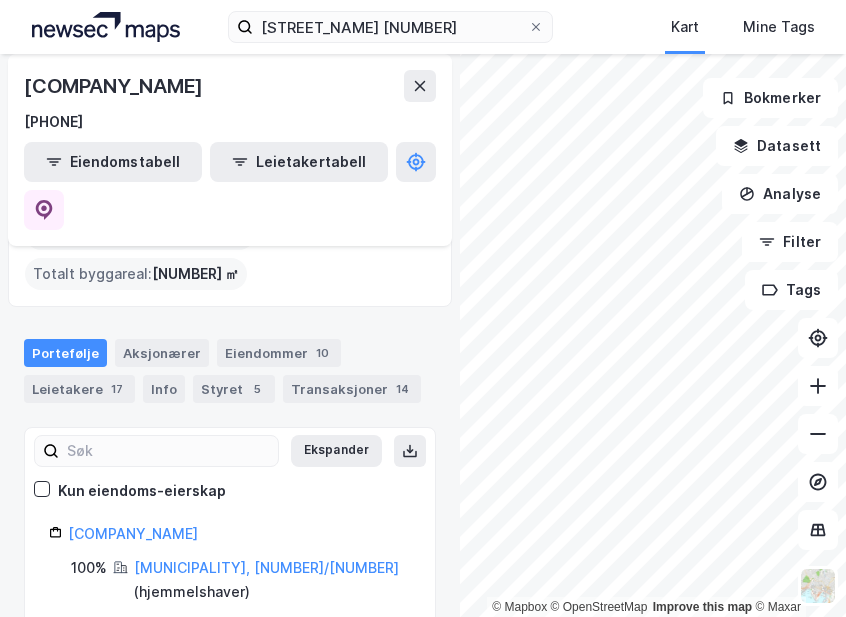 scroll, scrollTop: 156, scrollLeft: 0, axis: vertical 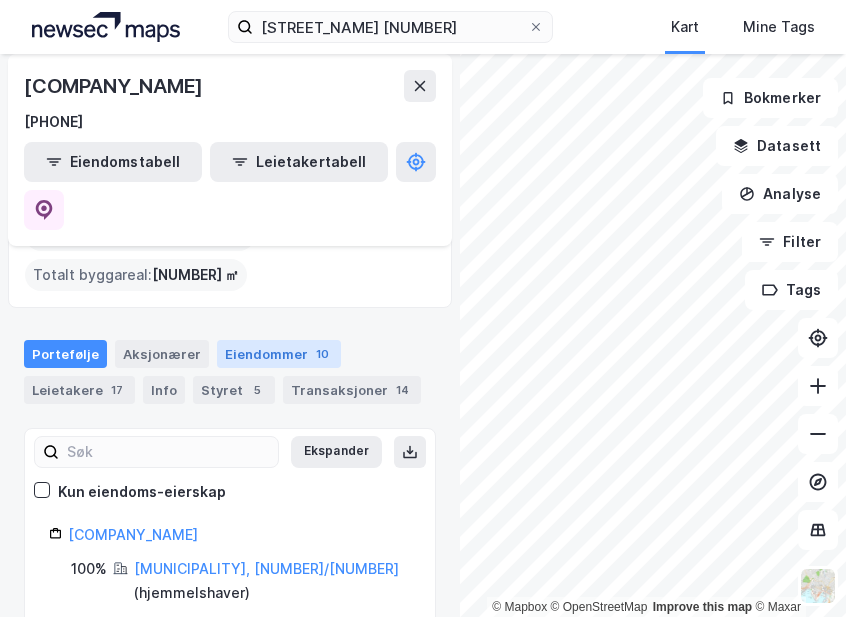 click on "Eiendommer 10" at bounding box center (279, 354) 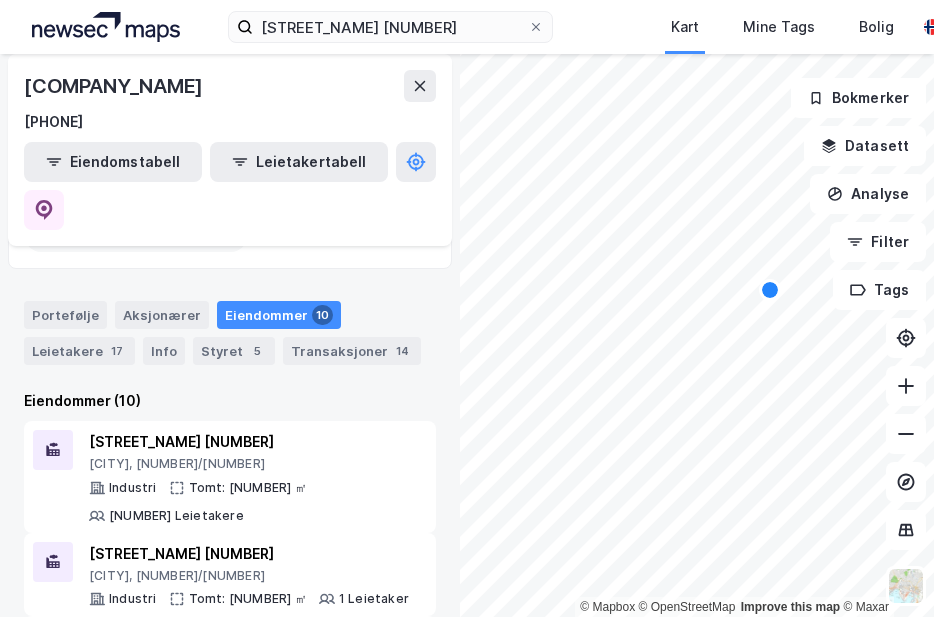 scroll, scrollTop: 0, scrollLeft: 0, axis: both 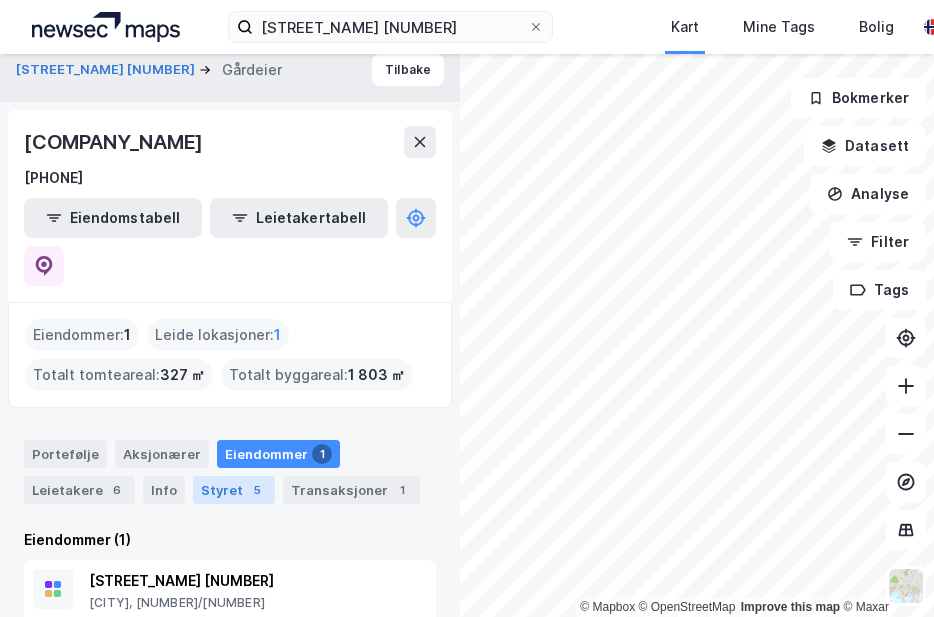 click on "[TITLE] [NUMBER]" at bounding box center (234, 490) 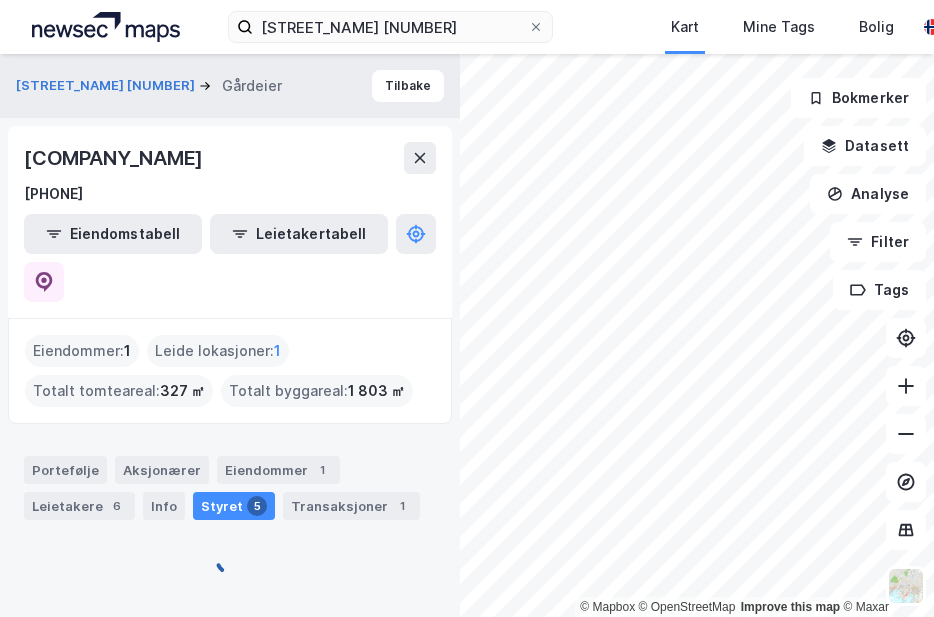 scroll, scrollTop: 0, scrollLeft: 0, axis: both 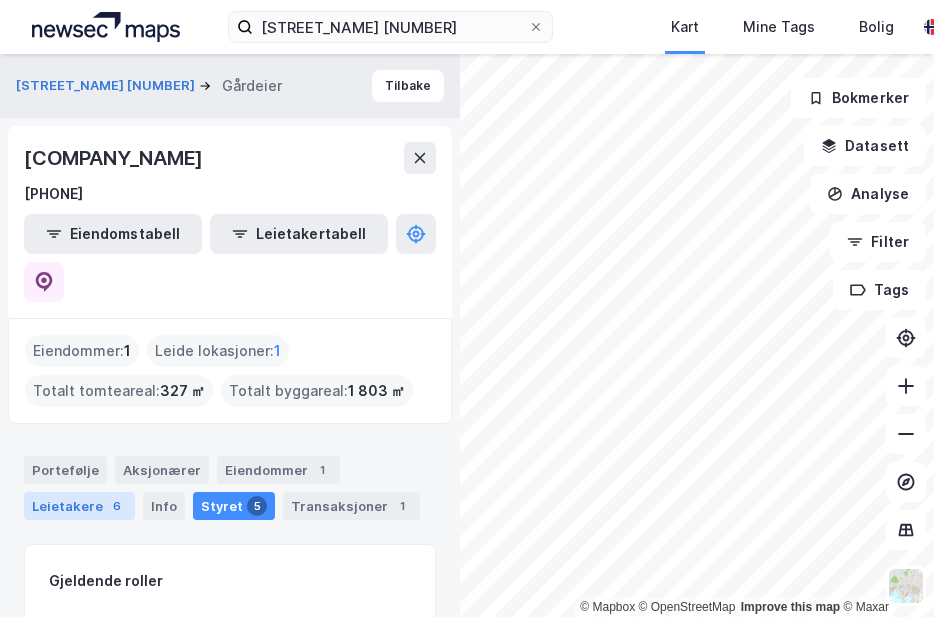 click on "Leietakere 6" at bounding box center (79, 506) 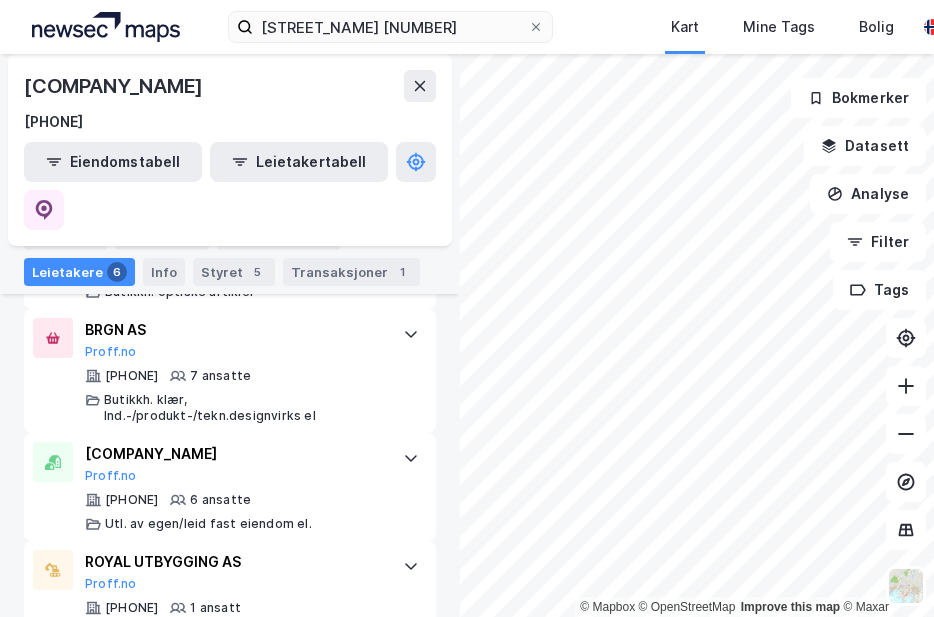 scroll, scrollTop: 0, scrollLeft: 0, axis: both 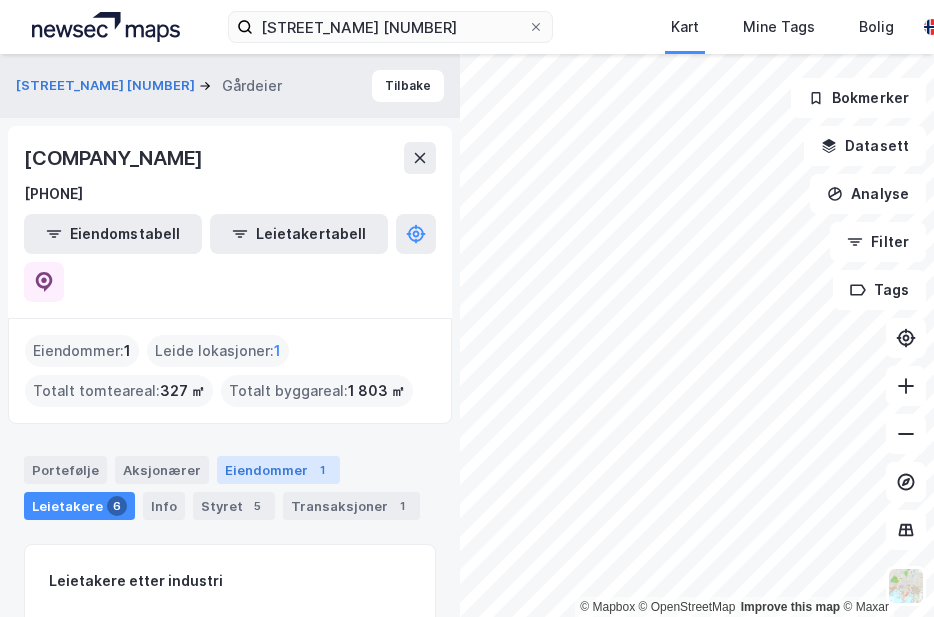 click on "Eiendommer 1" at bounding box center [278, 470] 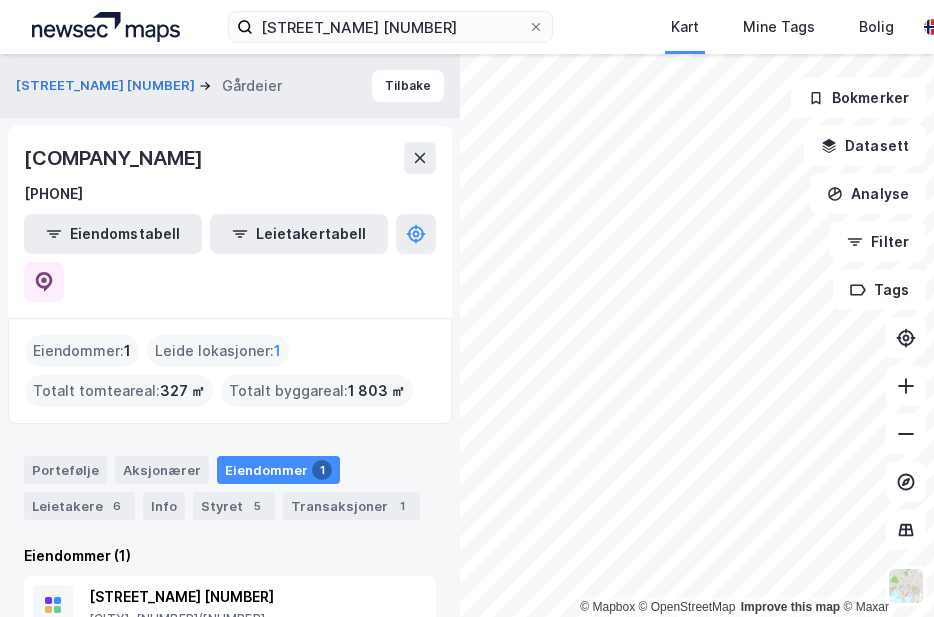 scroll, scrollTop: 16, scrollLeft: 0, axis: vertical 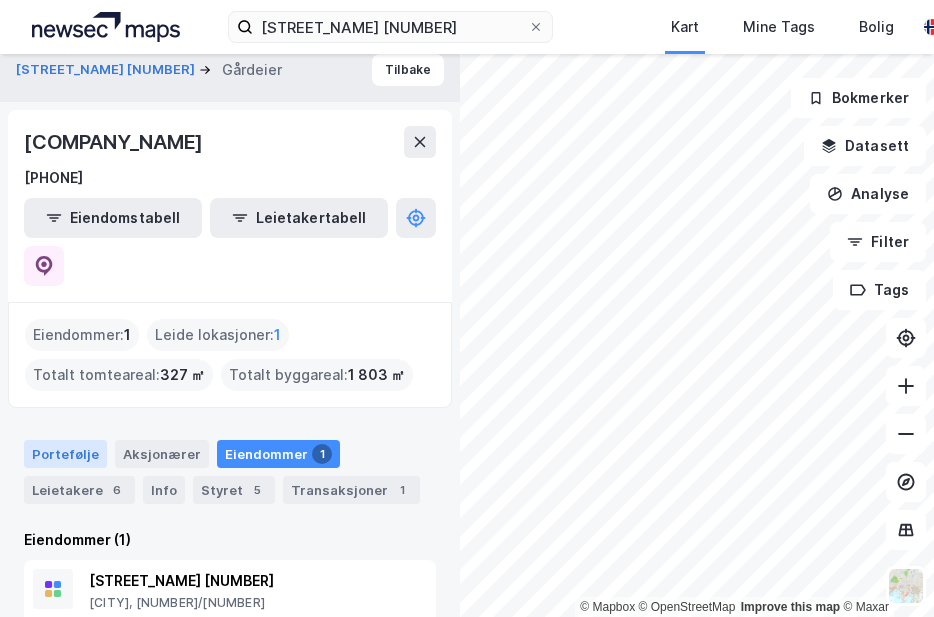 click on "Portefølje" at bounding box center (65, 454) 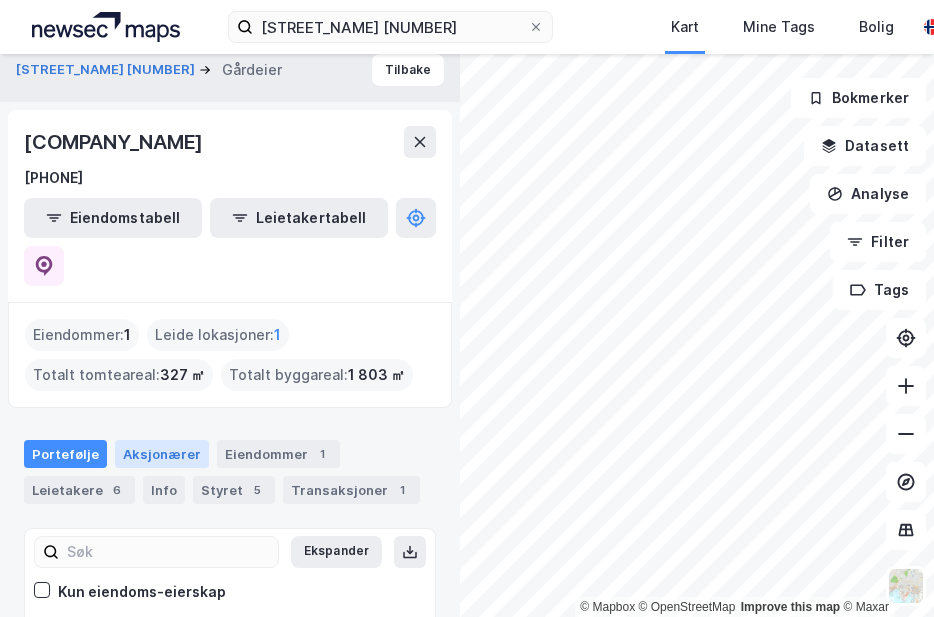 click on "Aksjonærer" at bounding box center (162, 454) 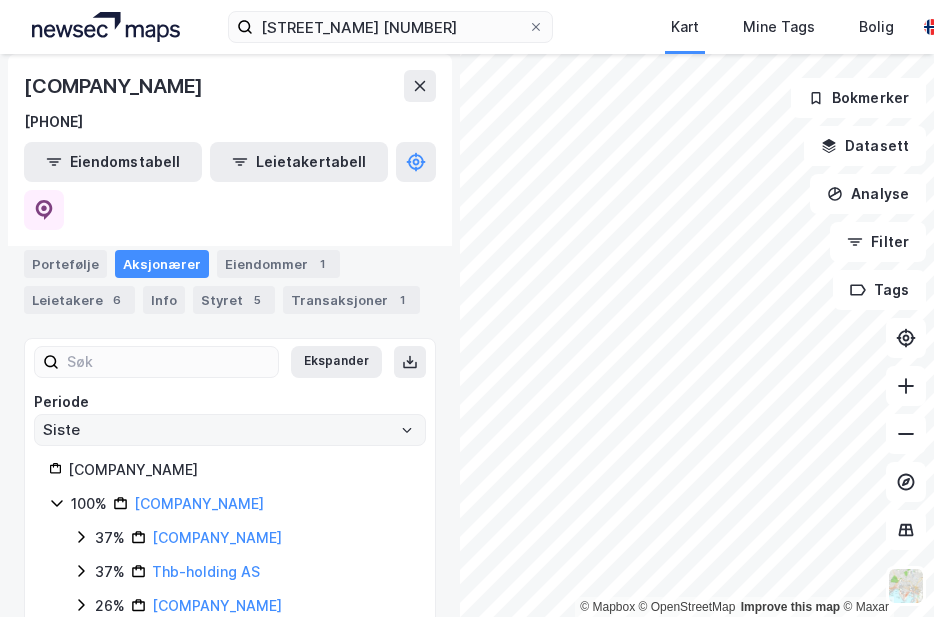 scroll, scrollTop: 0, scrollLeft: 0, axis: both 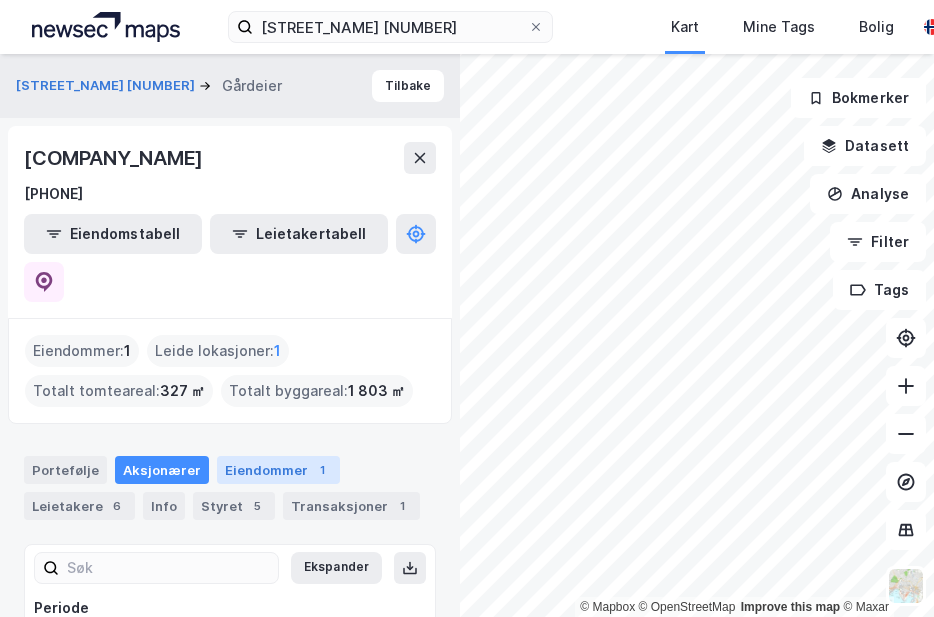 click on "Eiendommer 1" at bounding box center [278, 470] 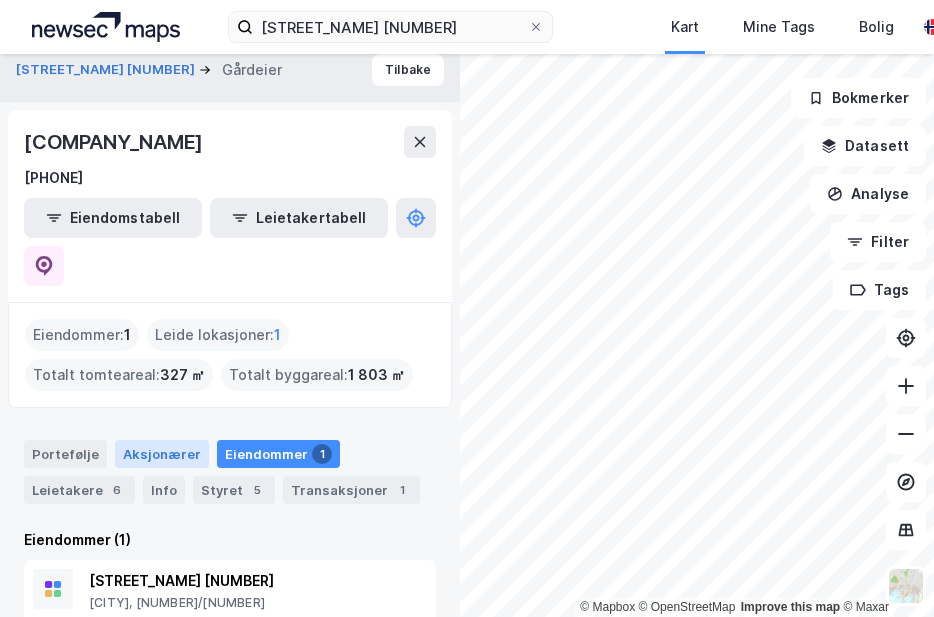scroll, scrollTop: 16, scrollLeft: 0, axis: vertical 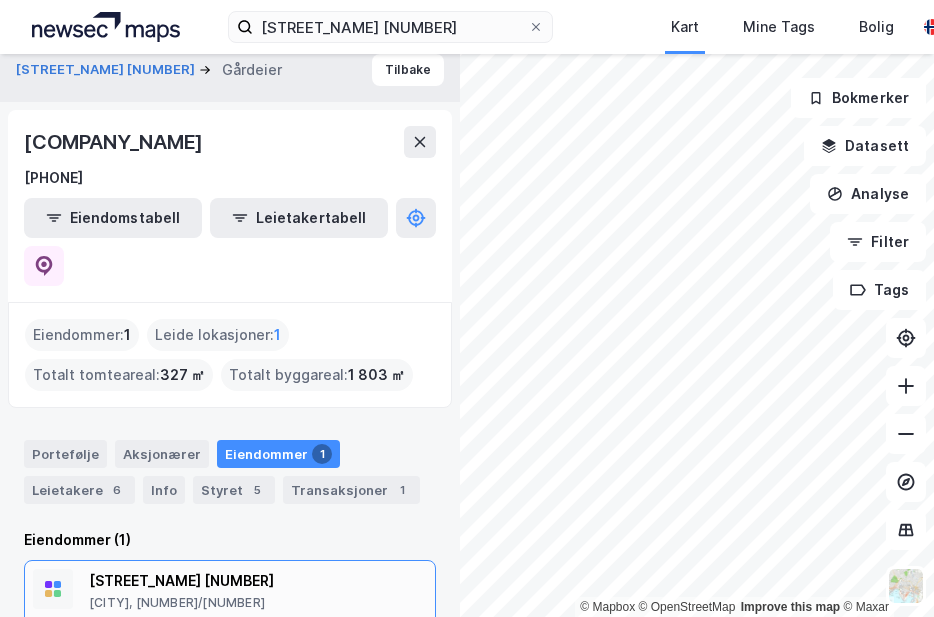 click on "[STREET_NAME] [NUMBER]" at bounding box center (254, 581) 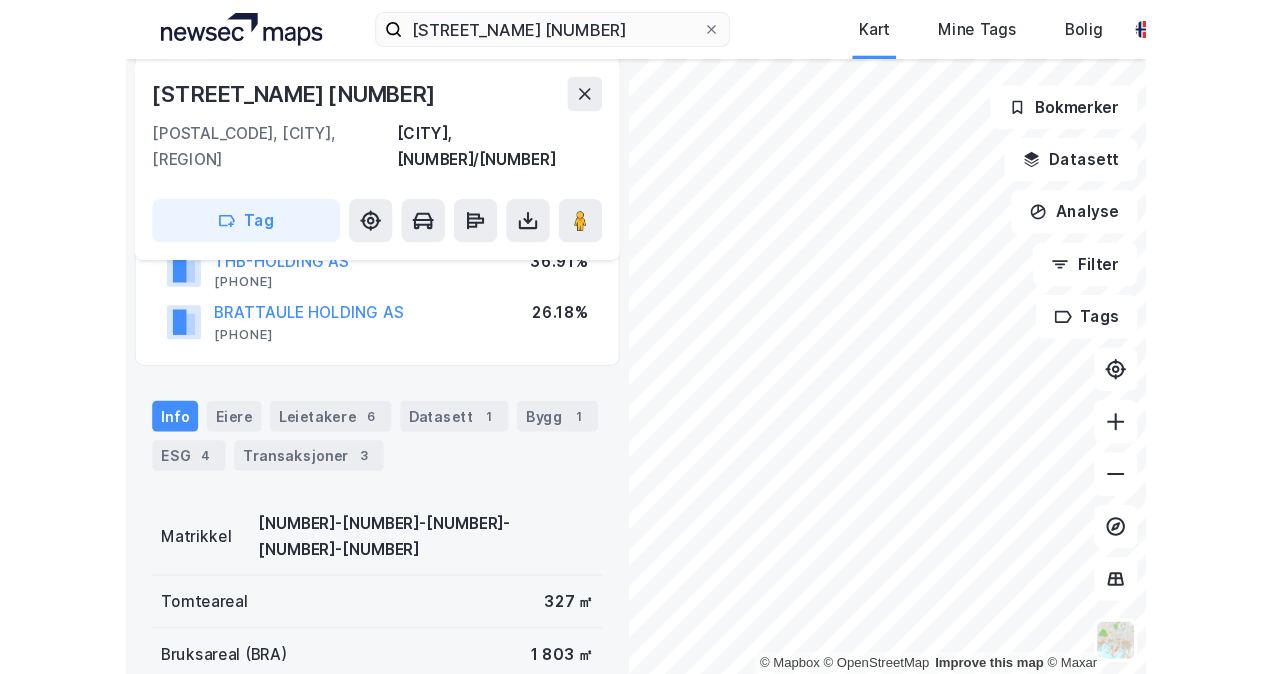 scroll, scrollTop: 221, scrollLeft: 0, axis: vertical 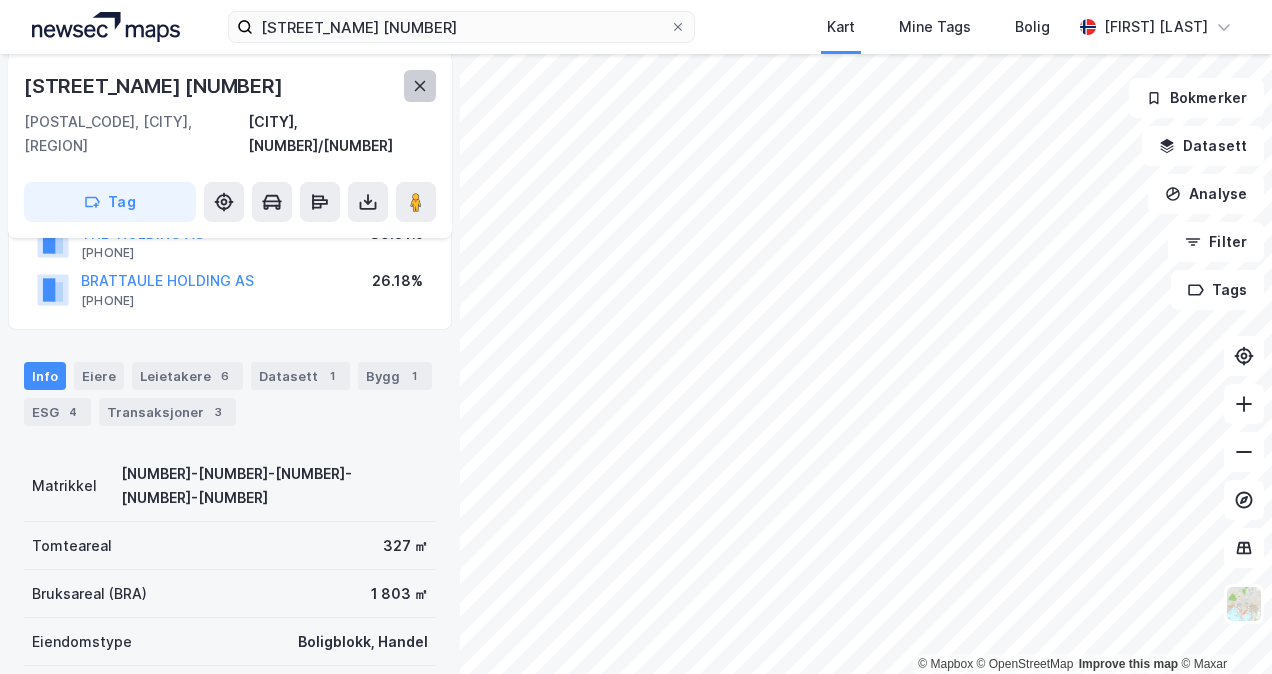 click 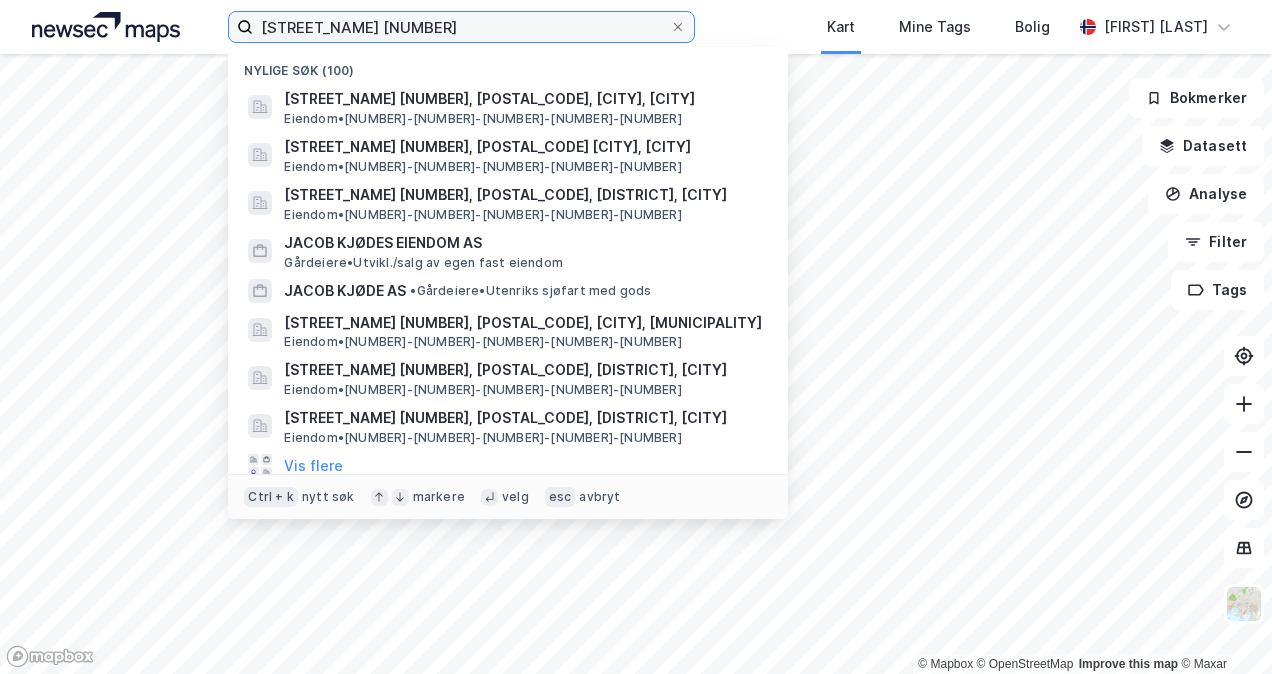 drag, startPoint x: 407, startPoint y: 30, endPoint x: 176, endPoint y: 8, distance: 232.04526 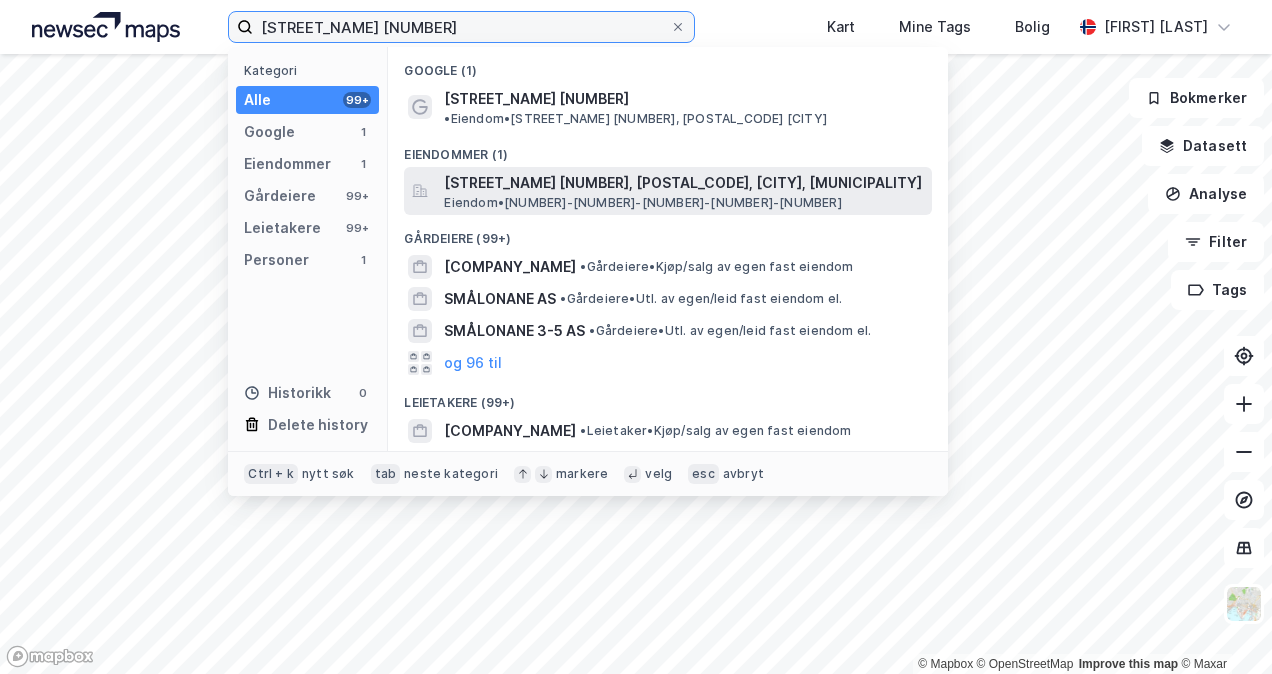 type on "[STREET_NAME] [NUMBER]" 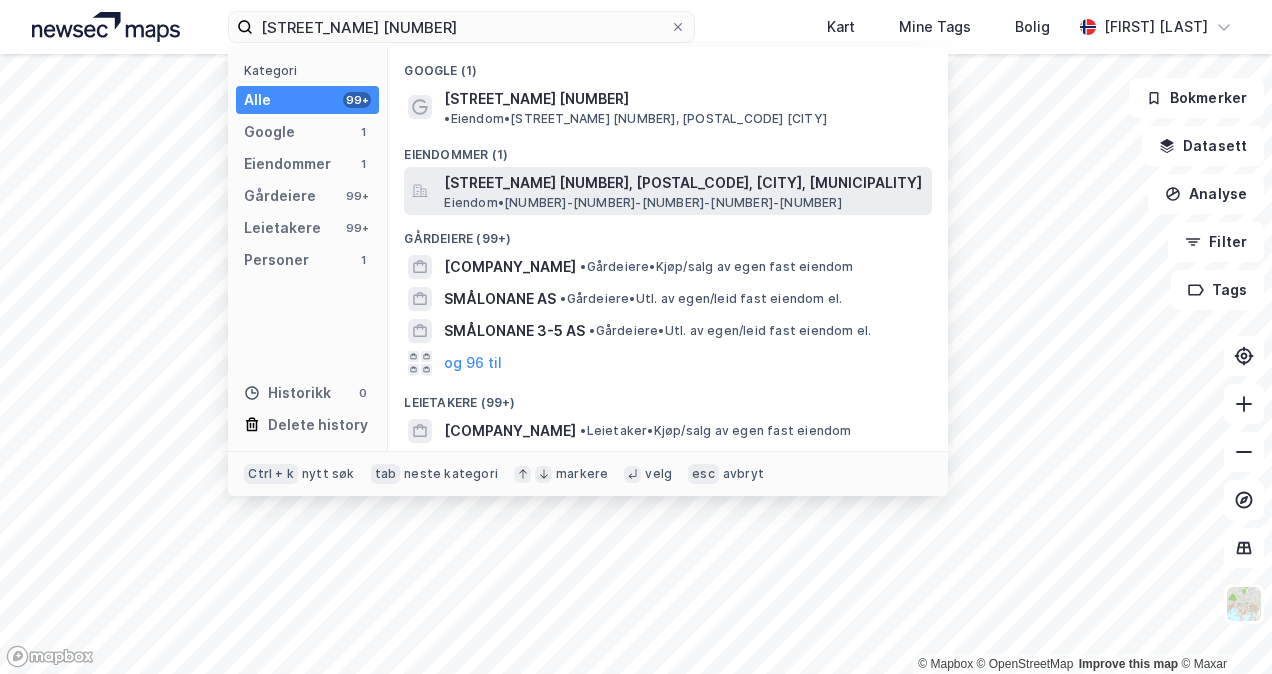 click on "[STREET_NAME] [NUMBER], [POSTAL_CODE], [CITY], [MUNICIPALITY]" at bounding box center [684, 183] 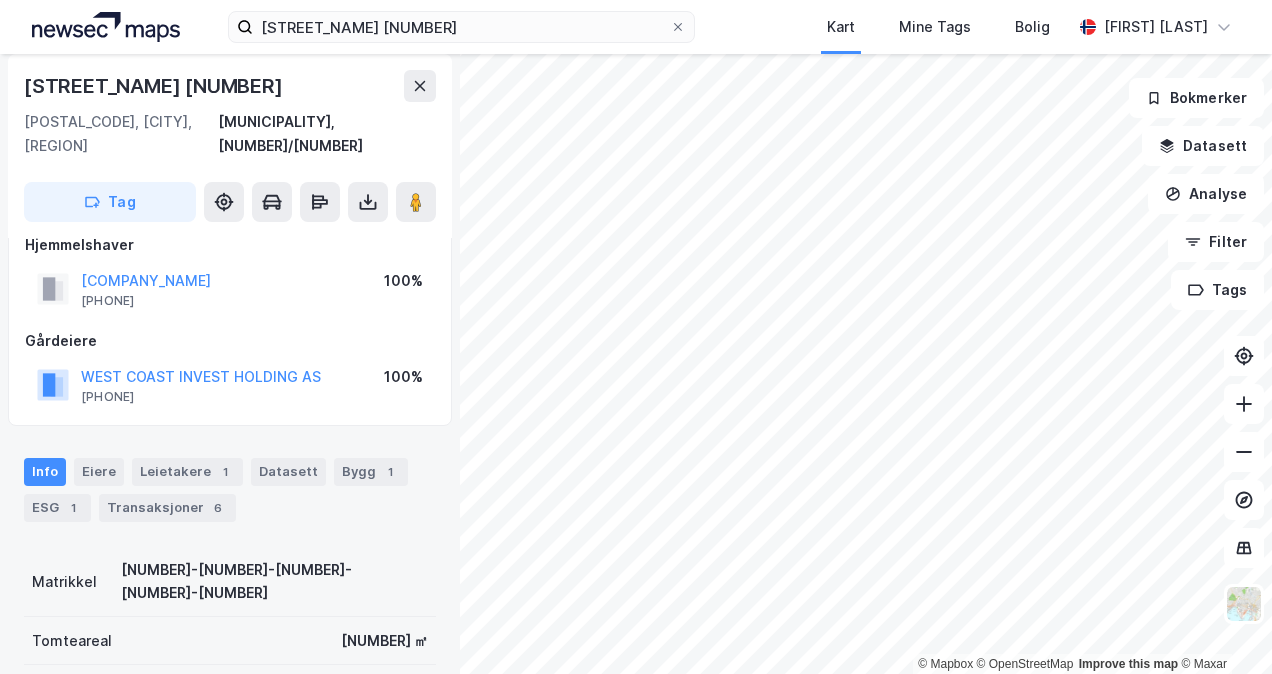 scroll, scrollTop: 0, scrollLeft: 0, axis: both 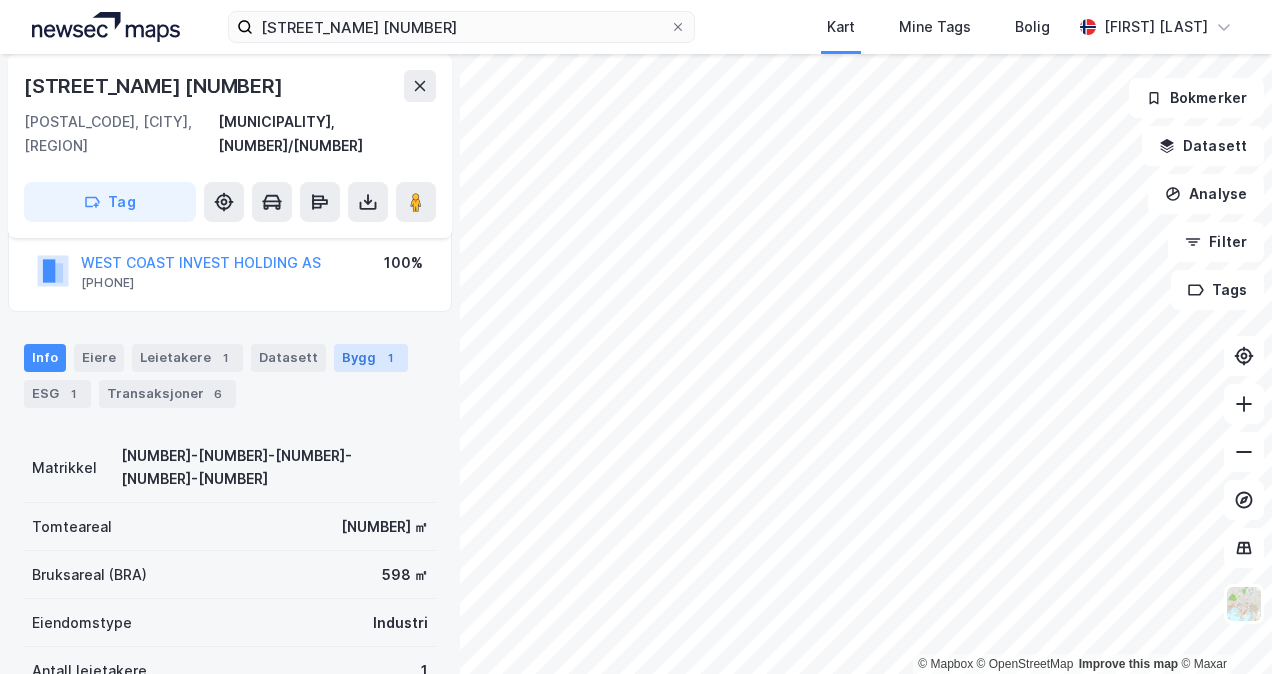 click on "Bygg 1" at bounding box center (371, 358) 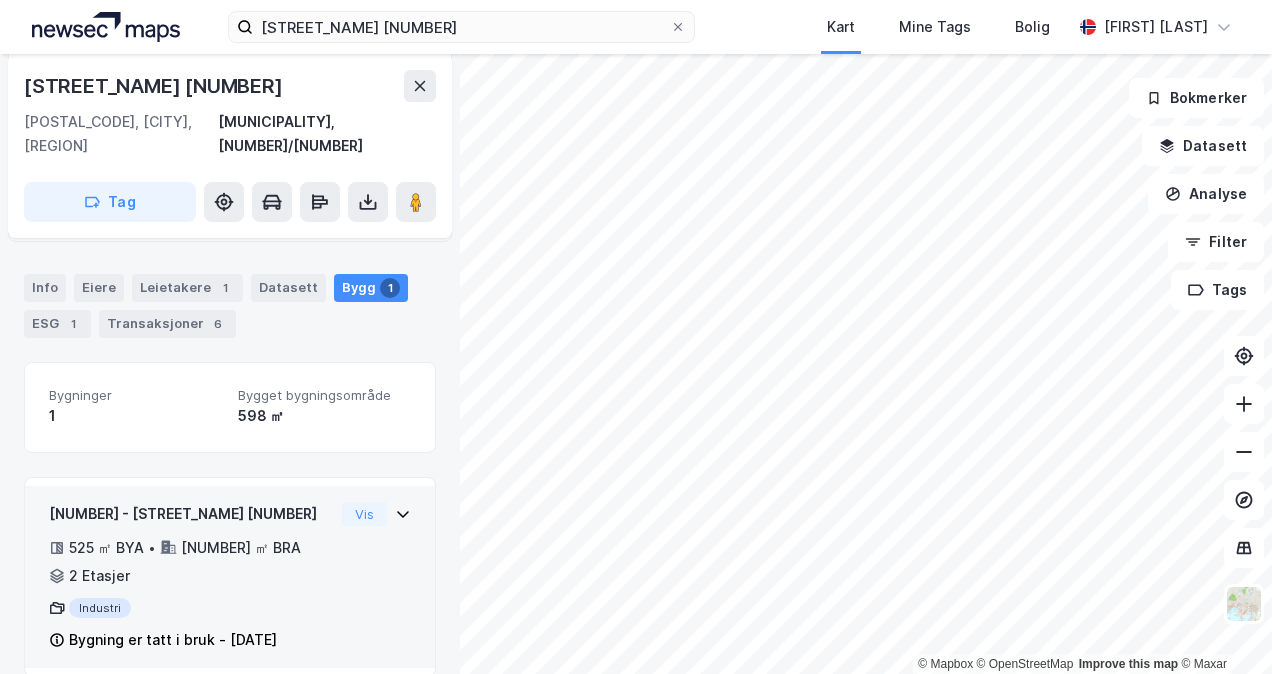 scroll, scrollTop: 0, scrollLeft: 0, axis: both 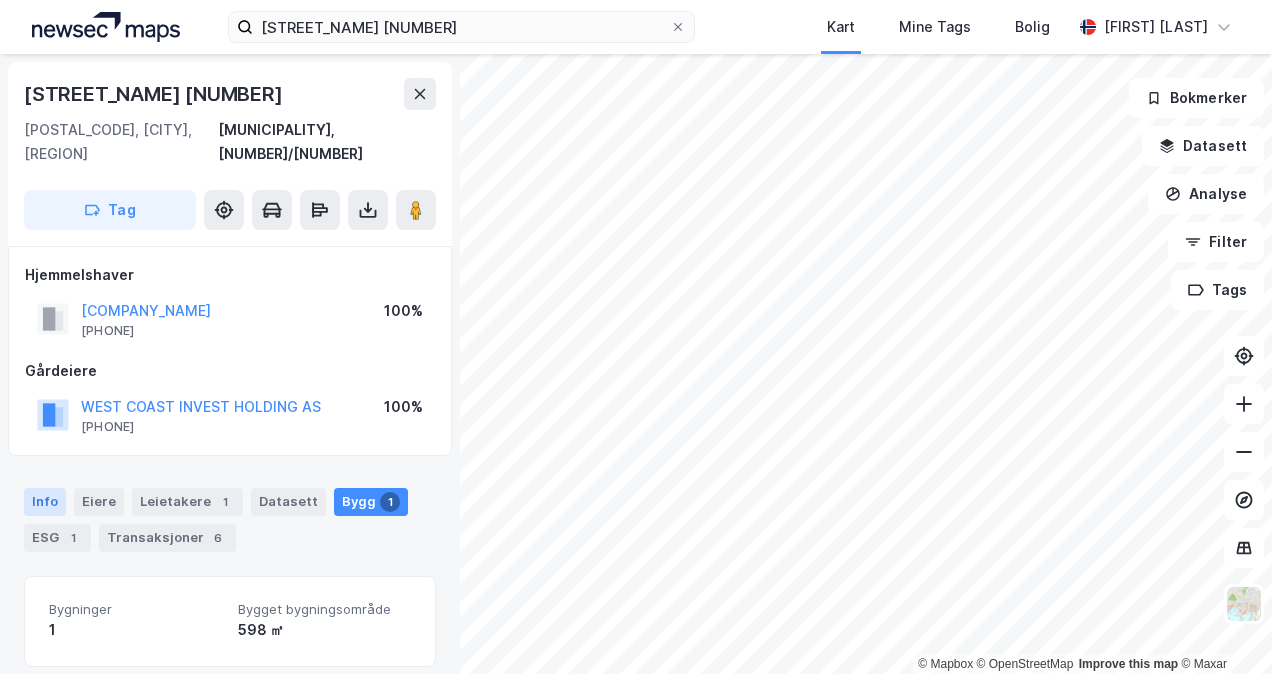 click on "Info" at bounding box center [45, 502] 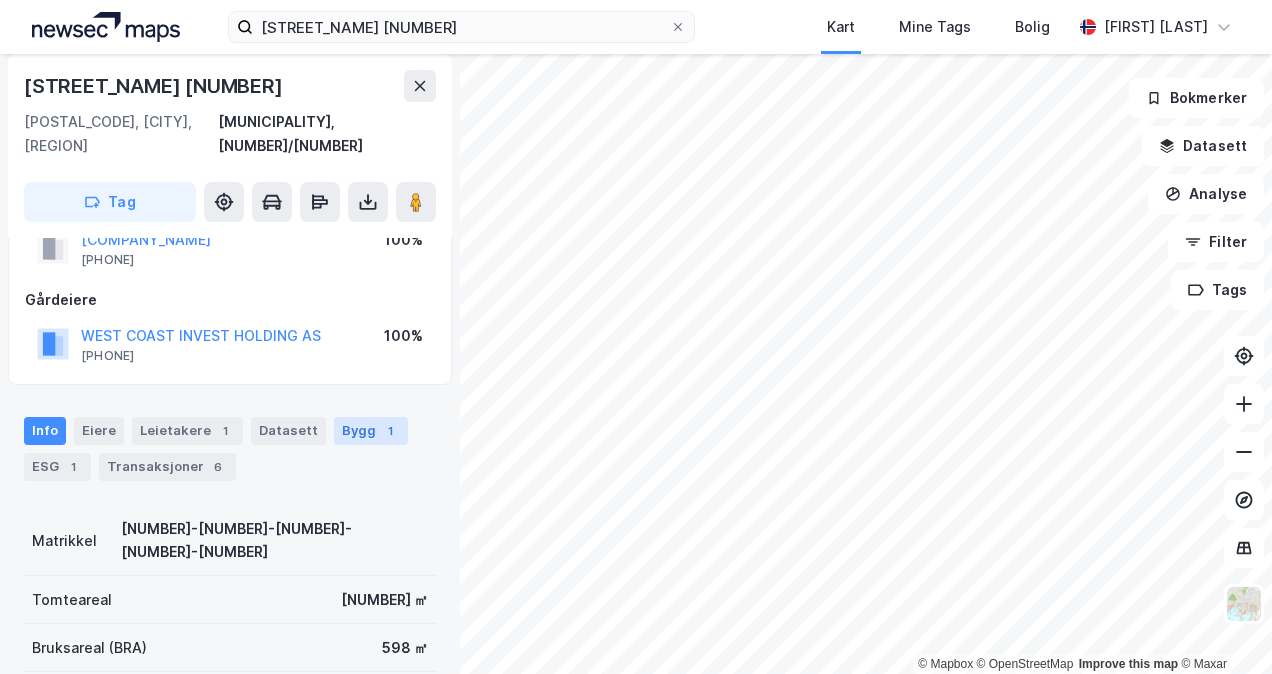scroll, scrollTop: 0, scrollLeft: 0, axis: both 